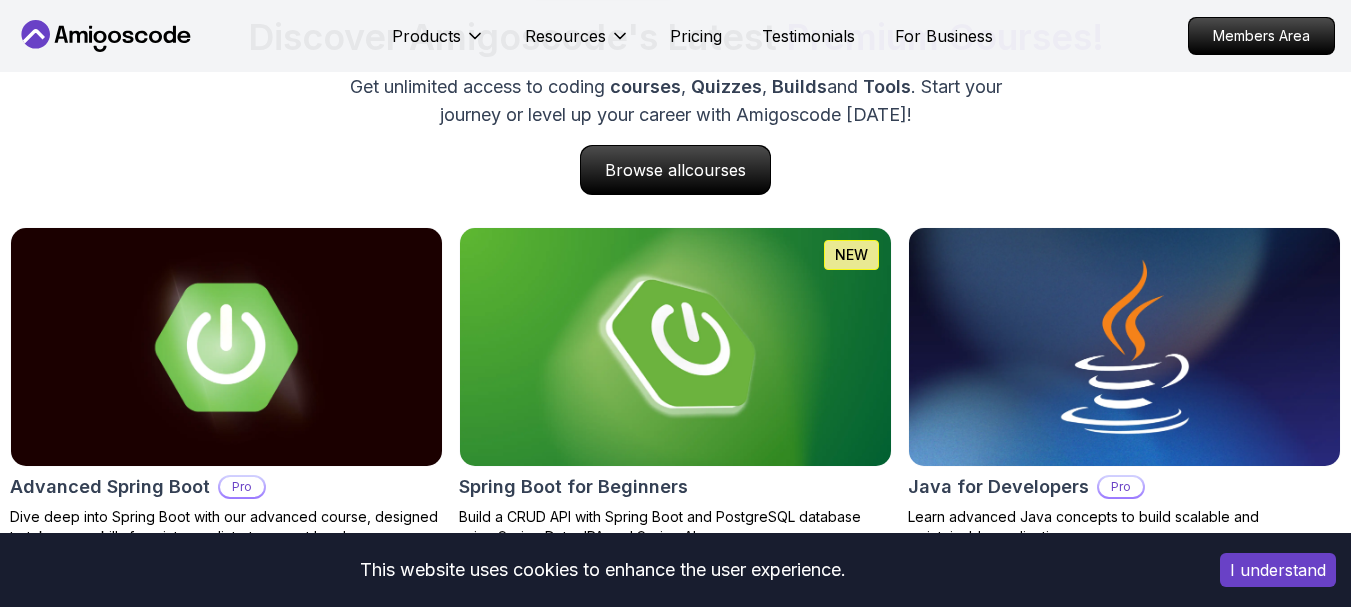 scroll, scrollTop: 2000, scrollLeft: 0, axis: vertical 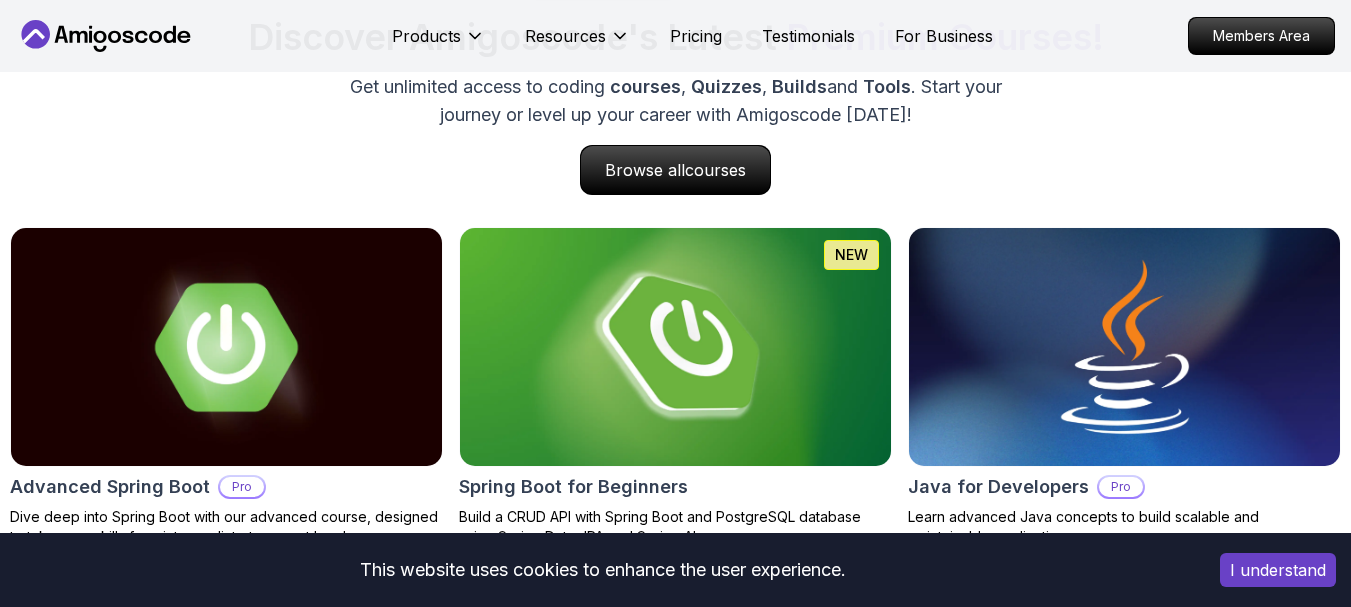 click at bounding box center [675, 347] 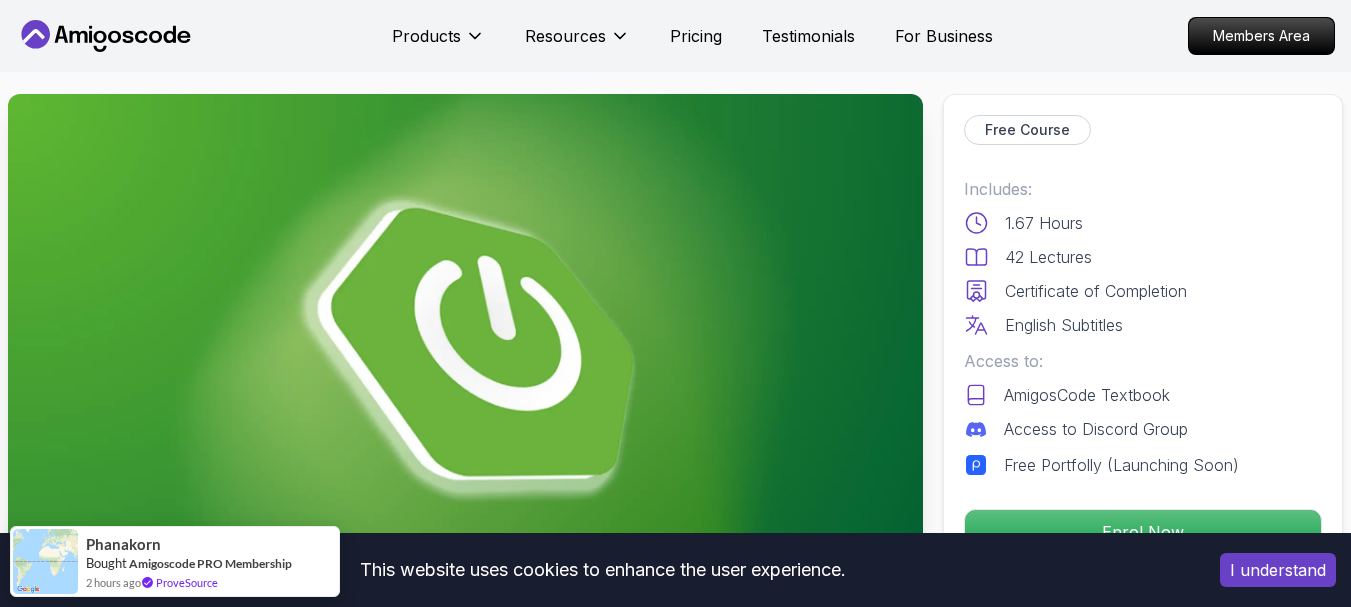 scroll, scrollTop: 0, scrollLeft: 0, axis: both 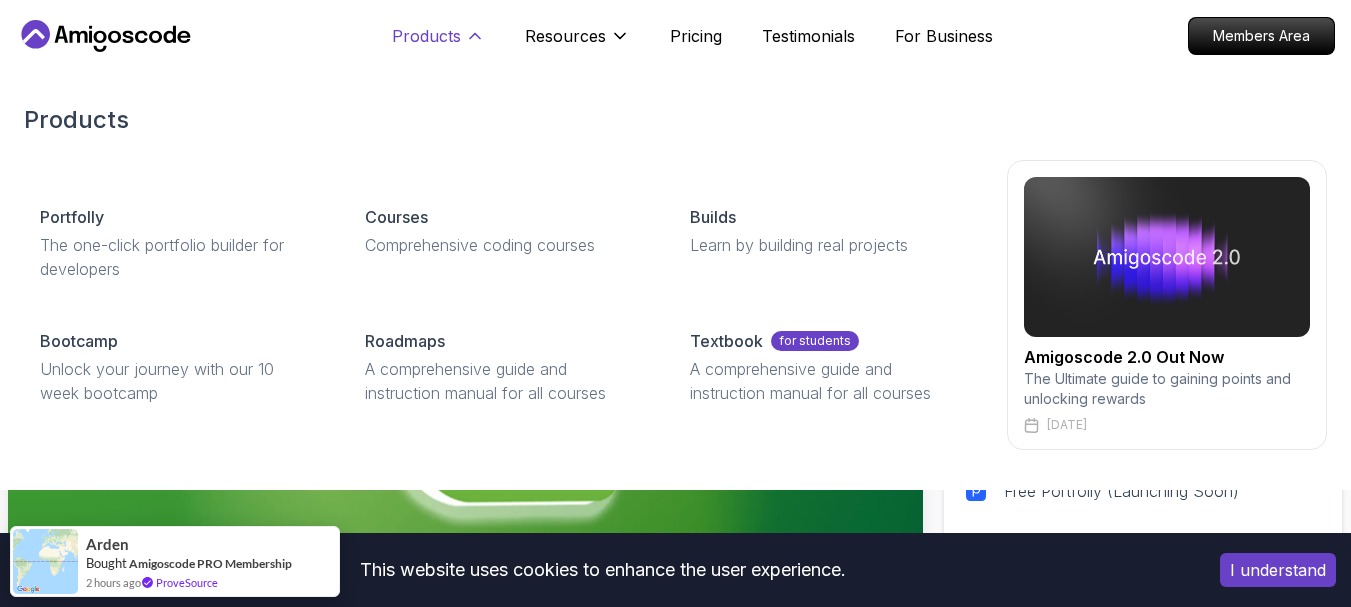 click on "Products" at bounding box center (426, 36) 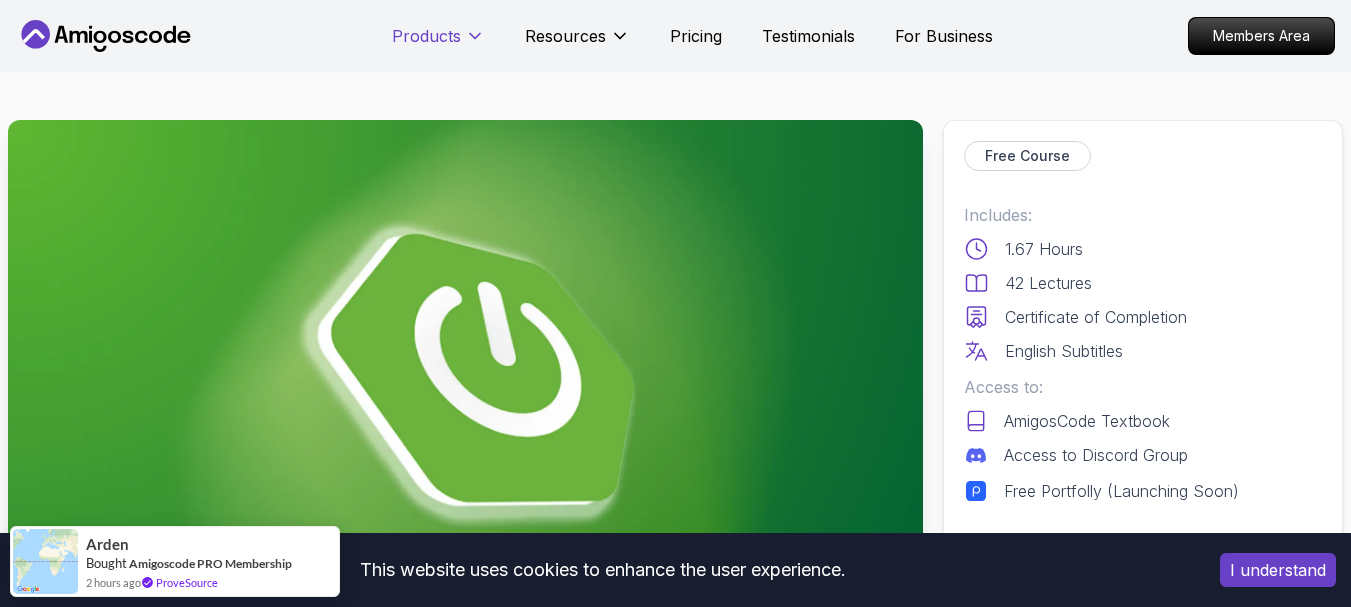 click on "Products" at bounding box center (426, 36) 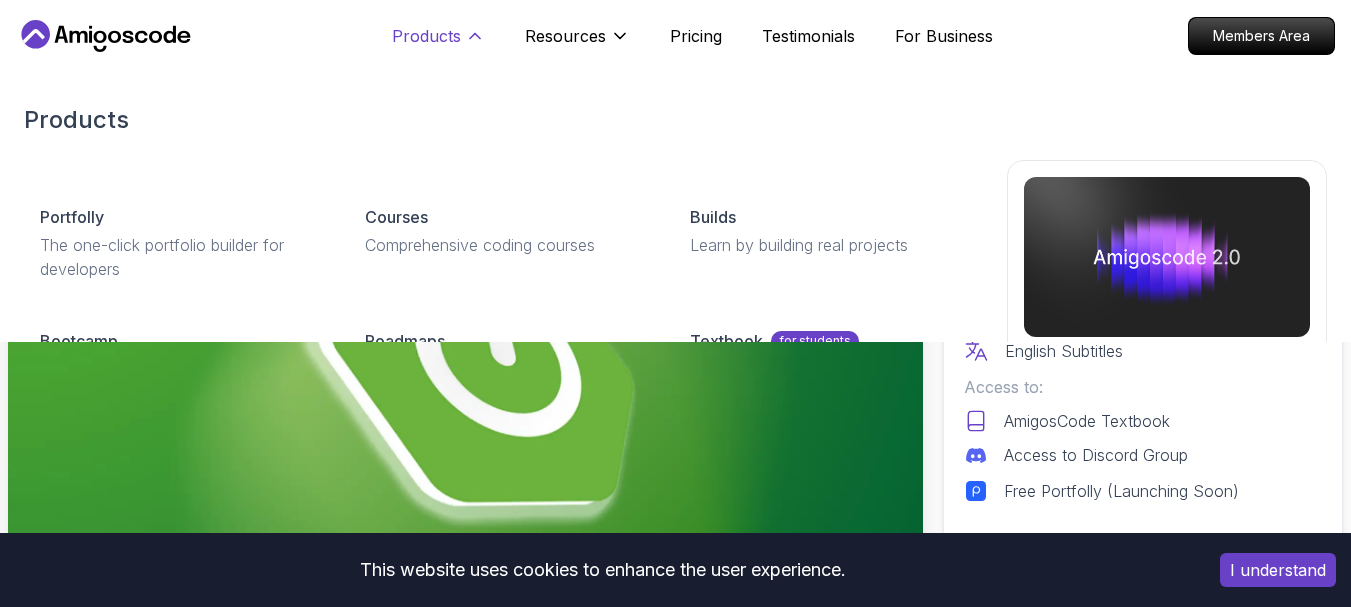 click on "Products" at bounding box center [426, 36] 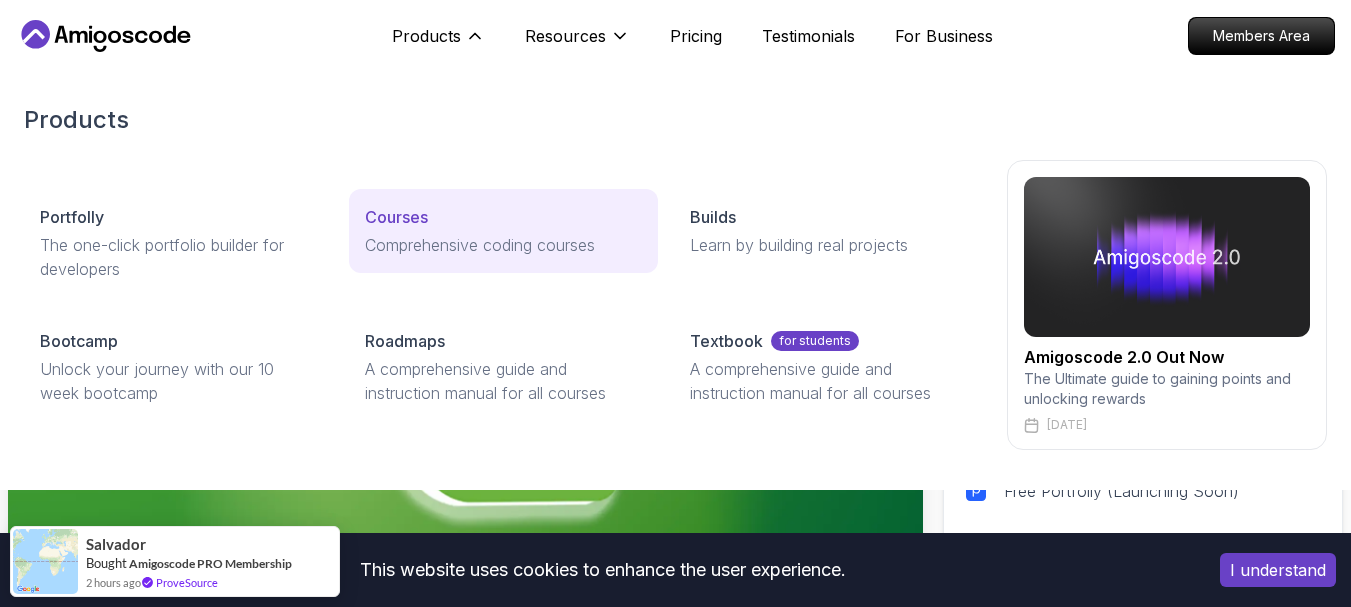 click on "Courses Comprehensive coding courses" at bounding box center (503, 231) 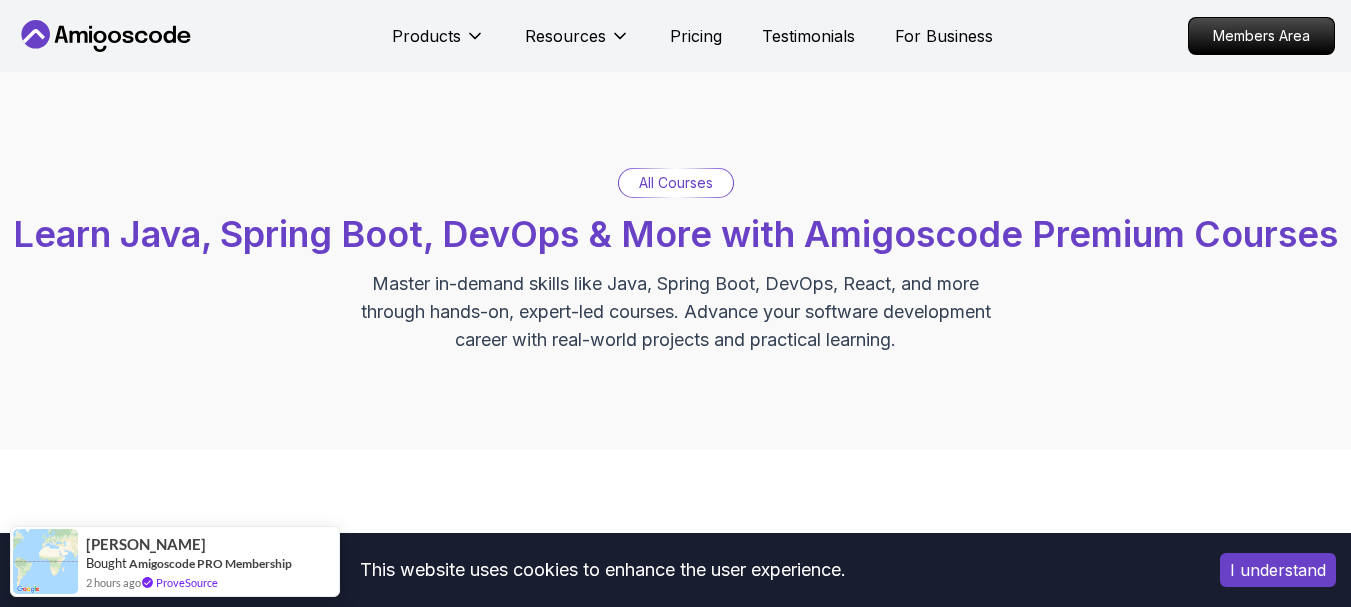 click on "All Courses" at bounding box center [676, 183] 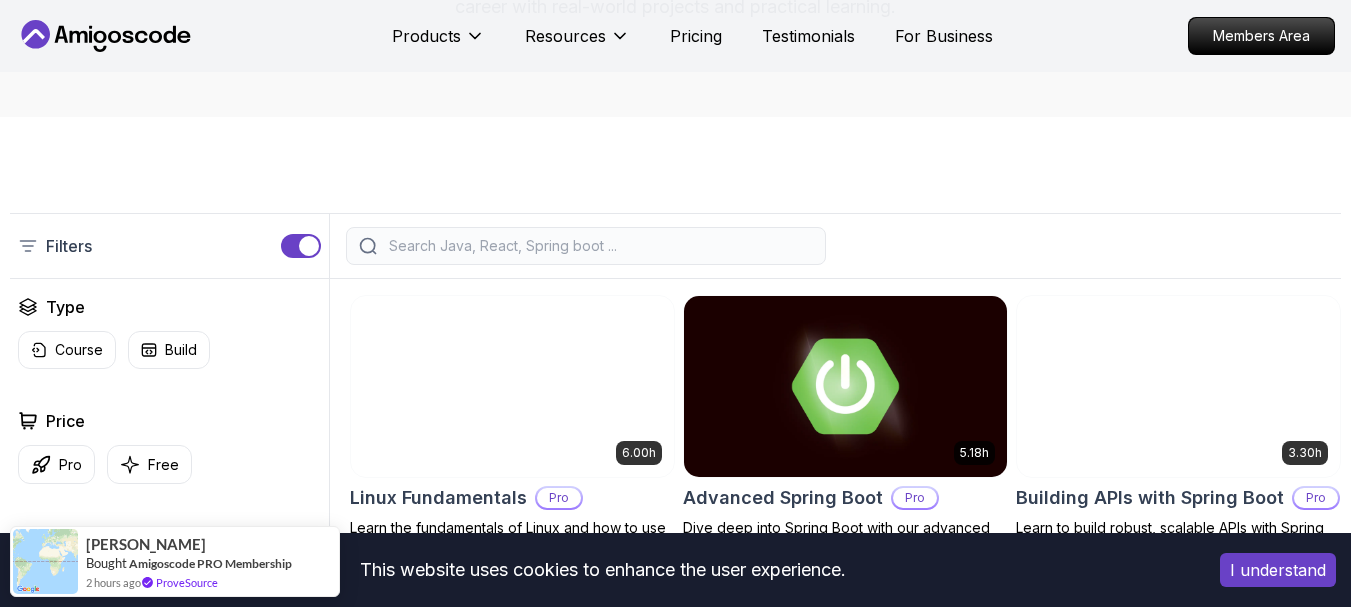 scroll, scrollTop: 667, scrollLeft: 0, axis: vertical 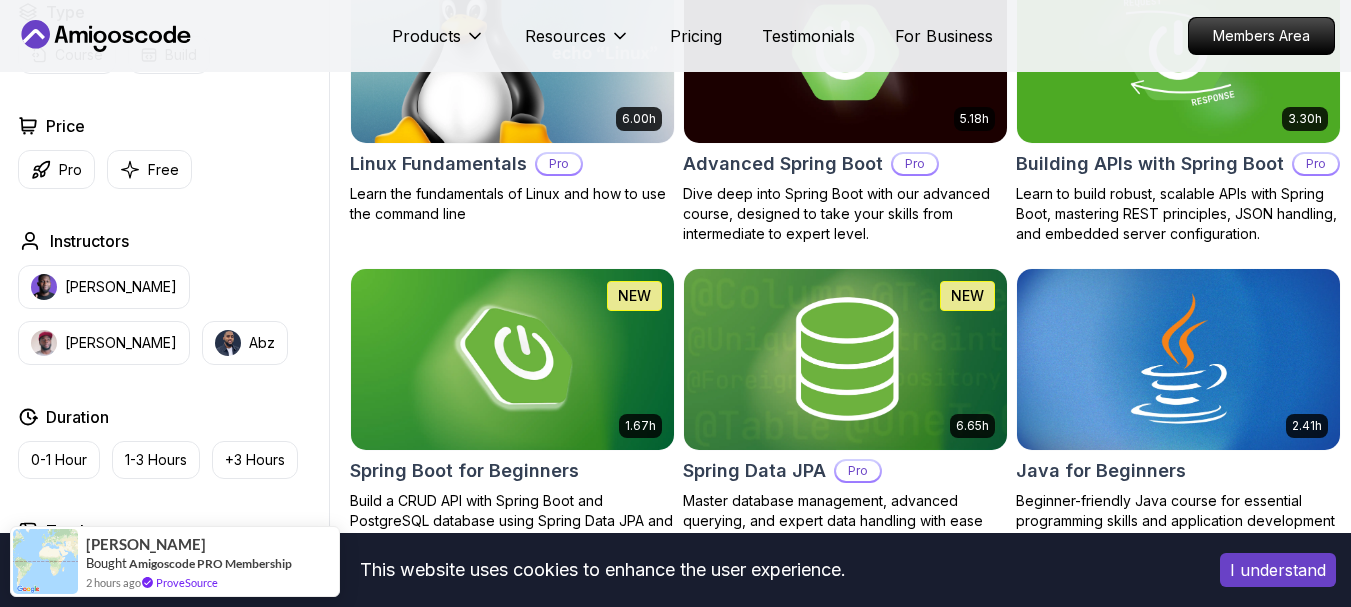 click on "Linux Fundamentals" at bounding box center (438, 164) 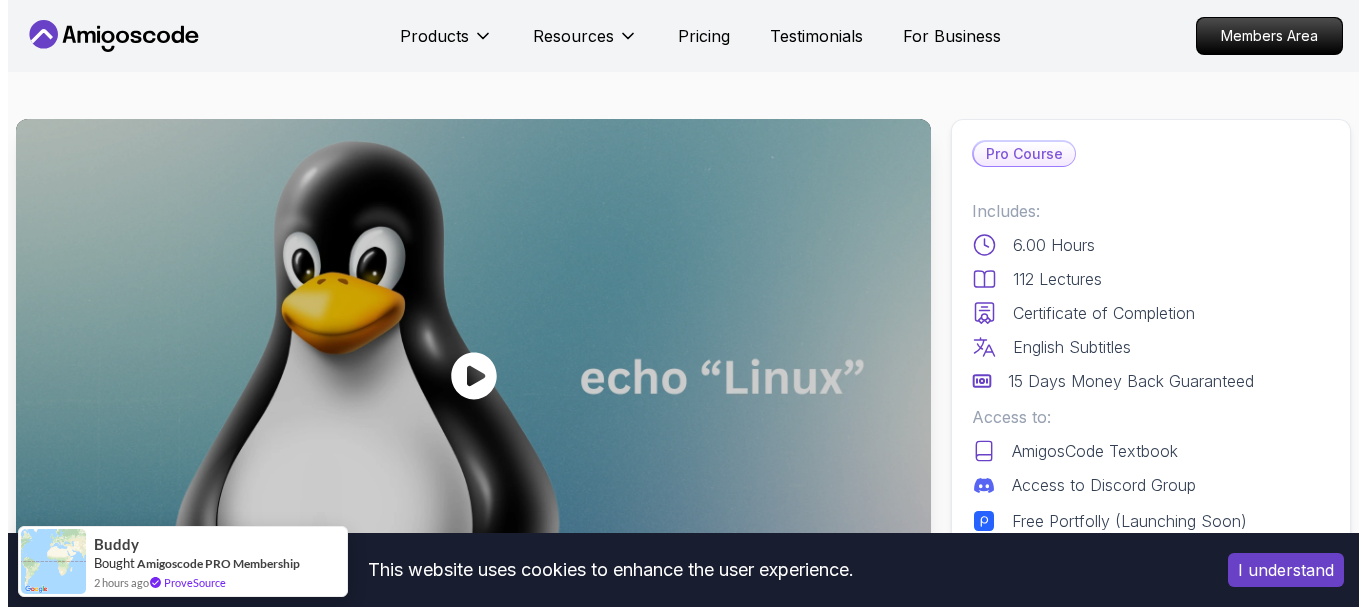 scroll, scrollTop: 0, scrollLeft: 0, axis: both 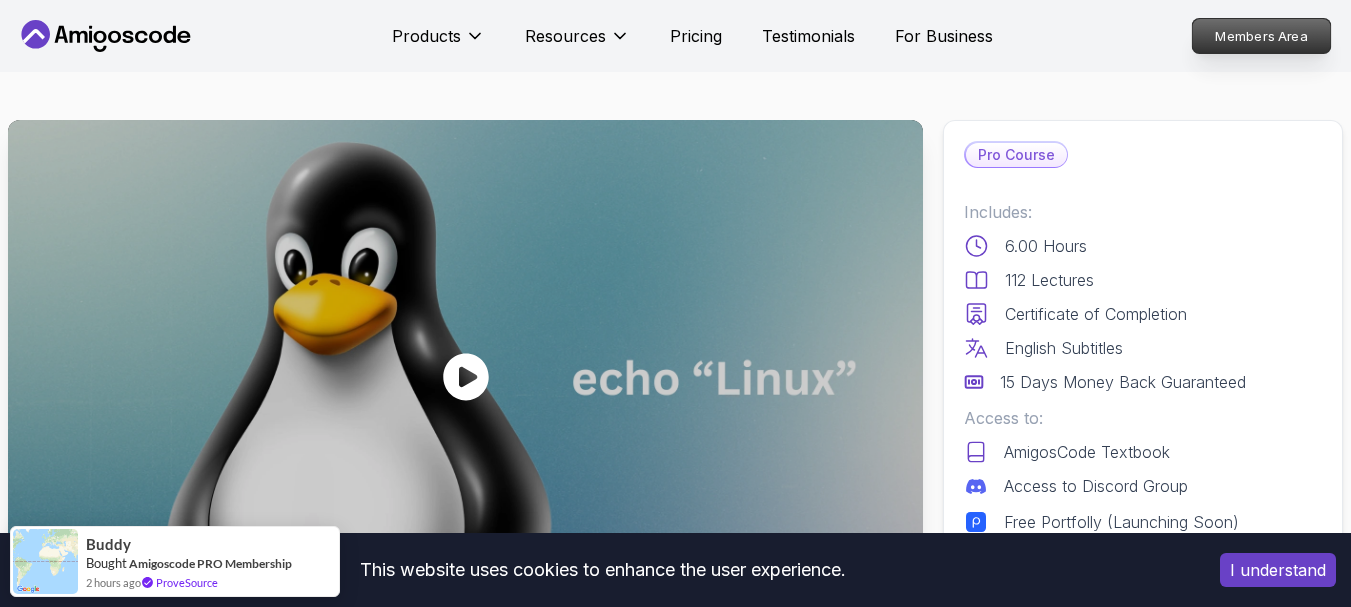 click on "Members Area" at bounding box center [1262, 36] 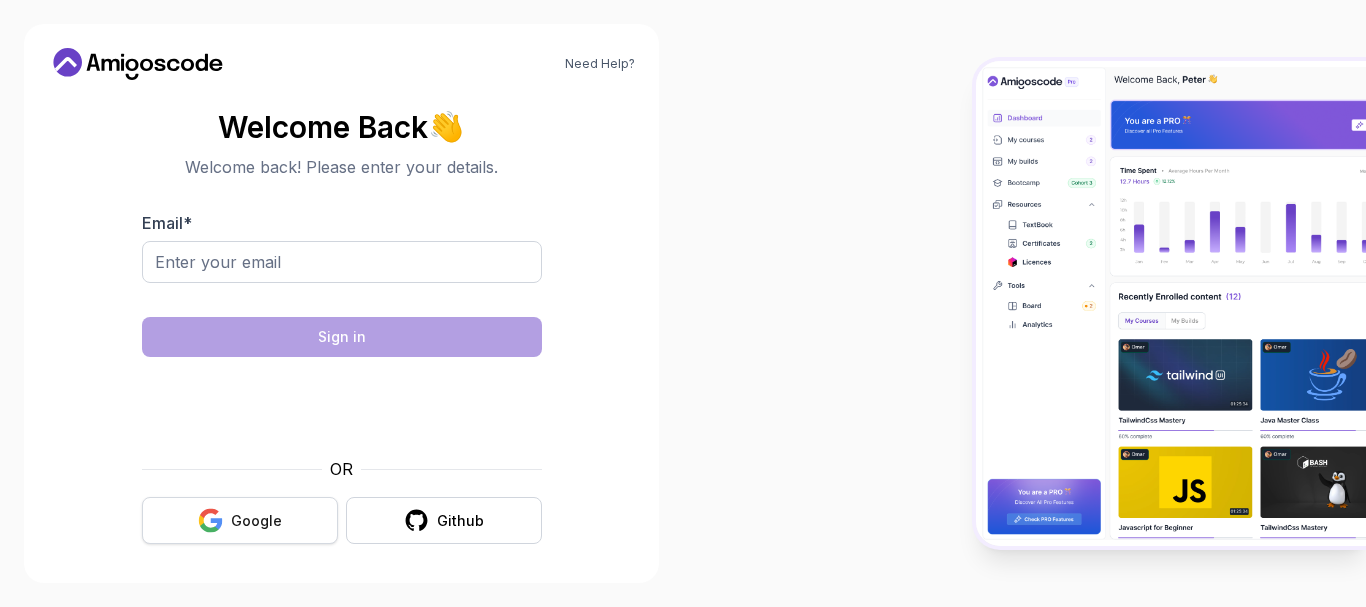 click on "Google" at bounding box center [256, 521] 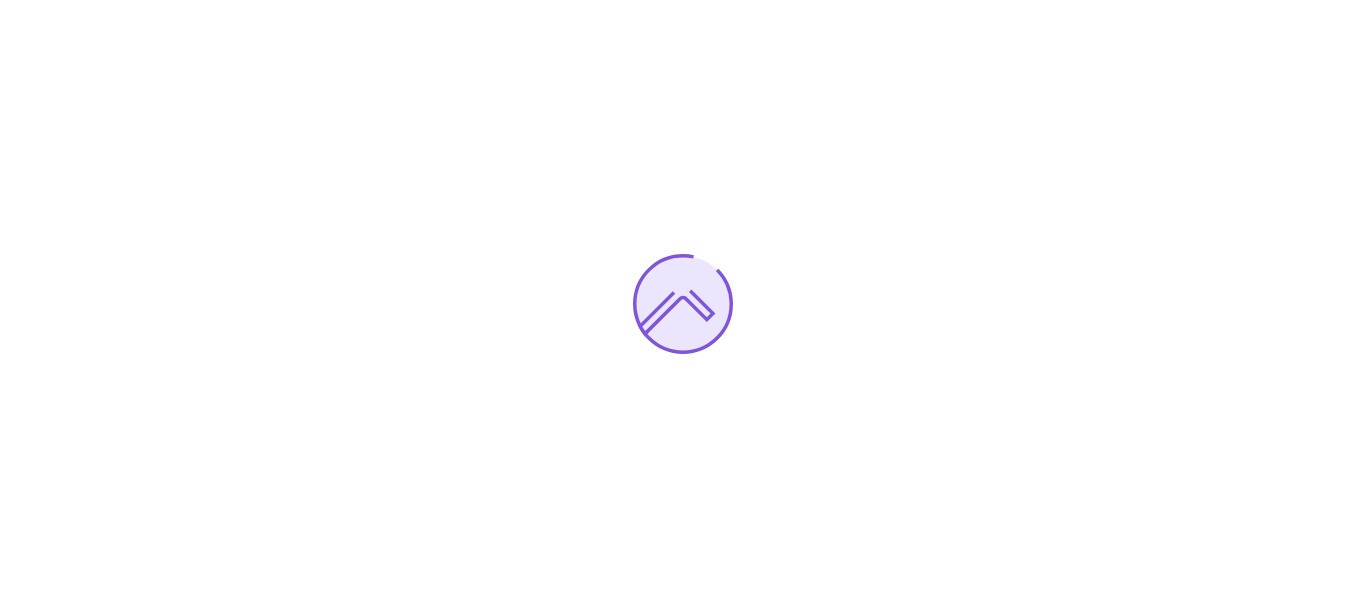 scroll, scrollTop: 0, scrollLeft: 0, axis: both 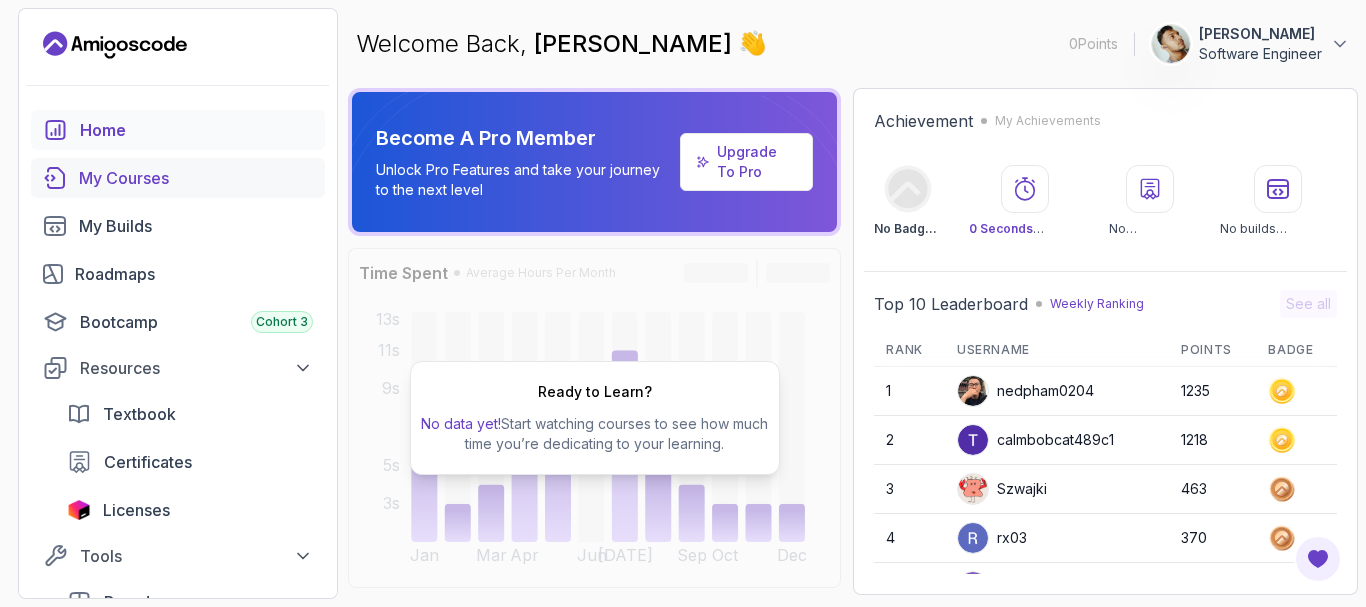 click on "My Courses" at bounding box center [196, 178] 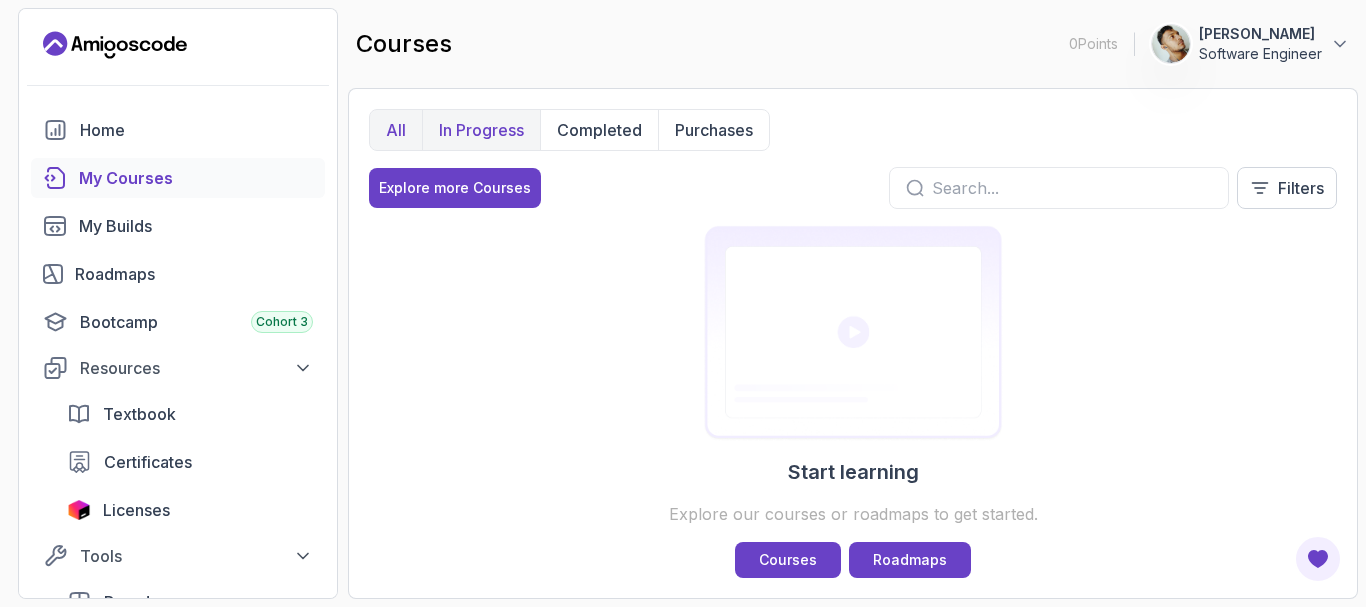 click on "In Progress" at bounding box center [481, 130] 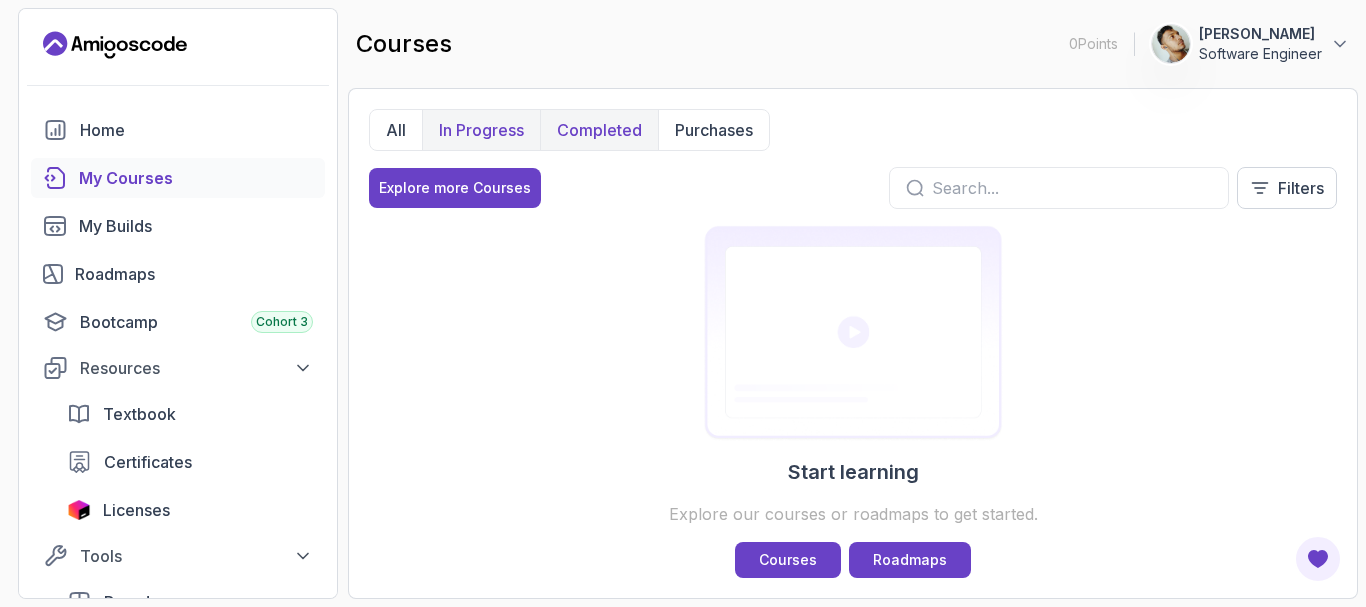 click on "Completed" at bounding box center (599, 130) 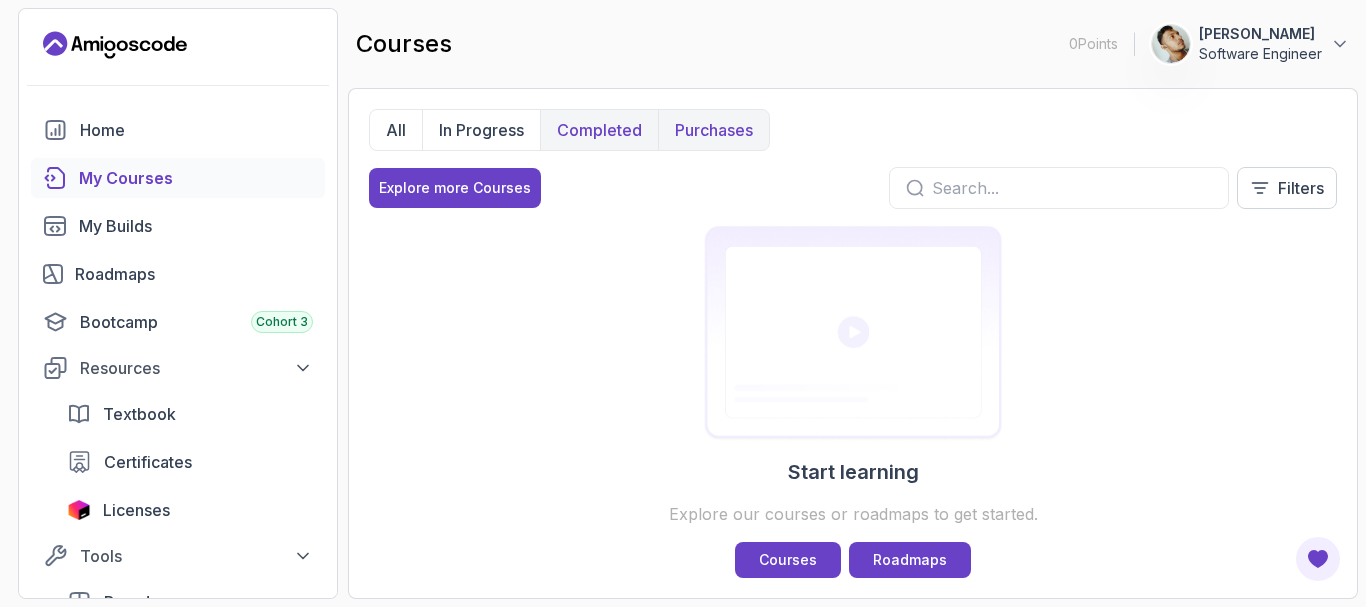 click on "Purchases" at bounding box center (713, 130) 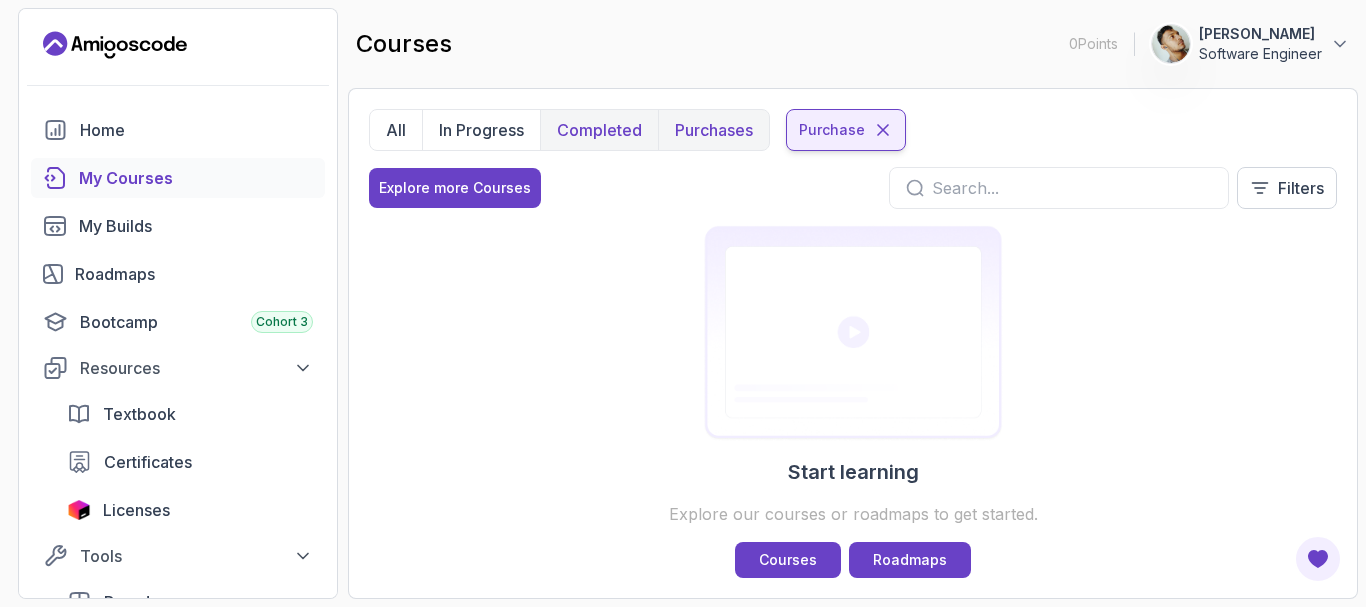 click 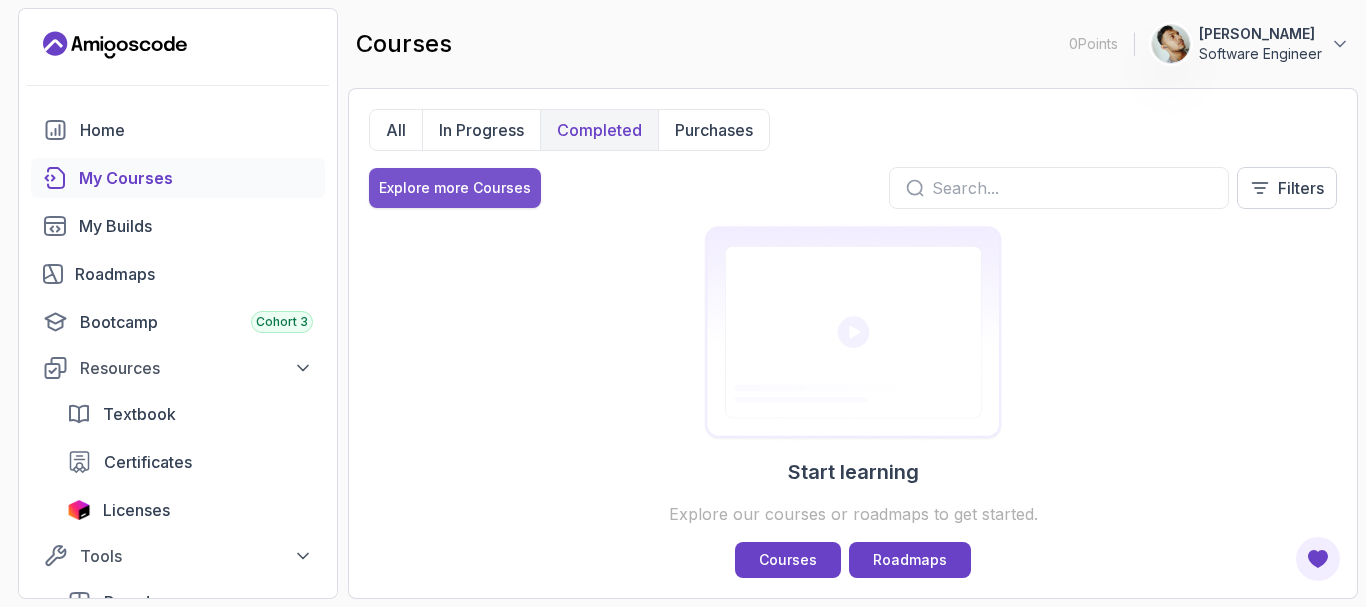 click on "Explore more Courses" at bounding box center (455, 188) 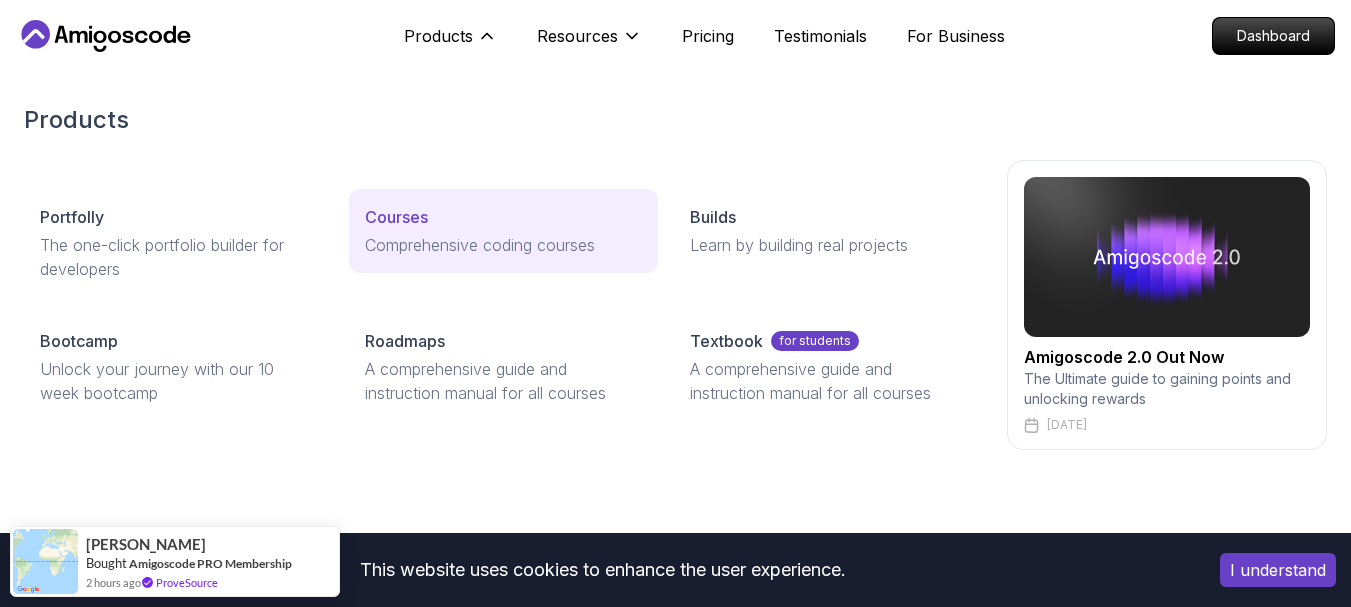 click on "Courses" at bounding box center (396, 217) 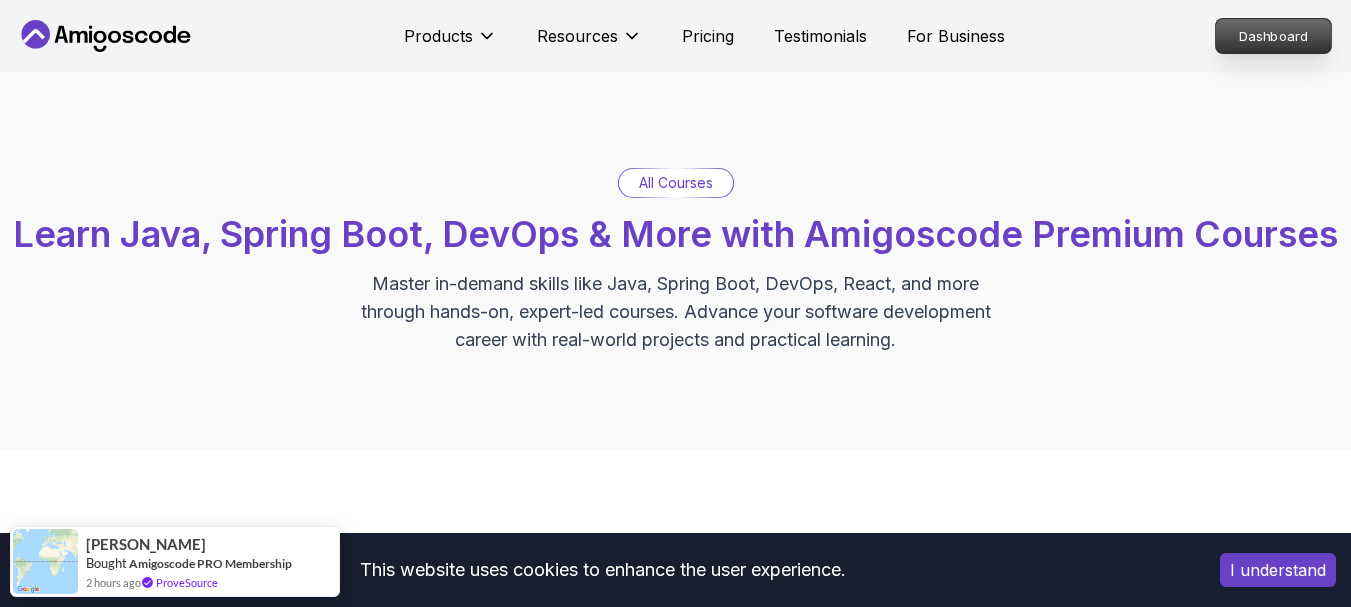 click on "Dashboard" at bounding box center [1273, 36] 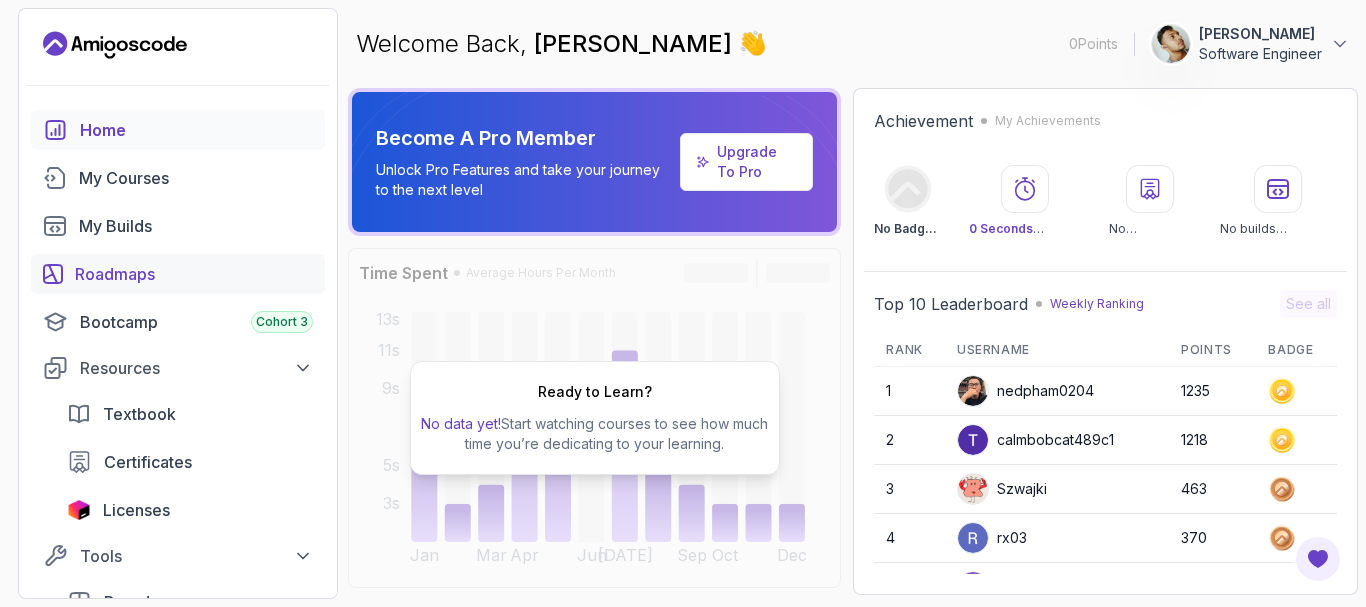 scroll, scrollTop: 307, scrollLeft: 0, axis: vertical 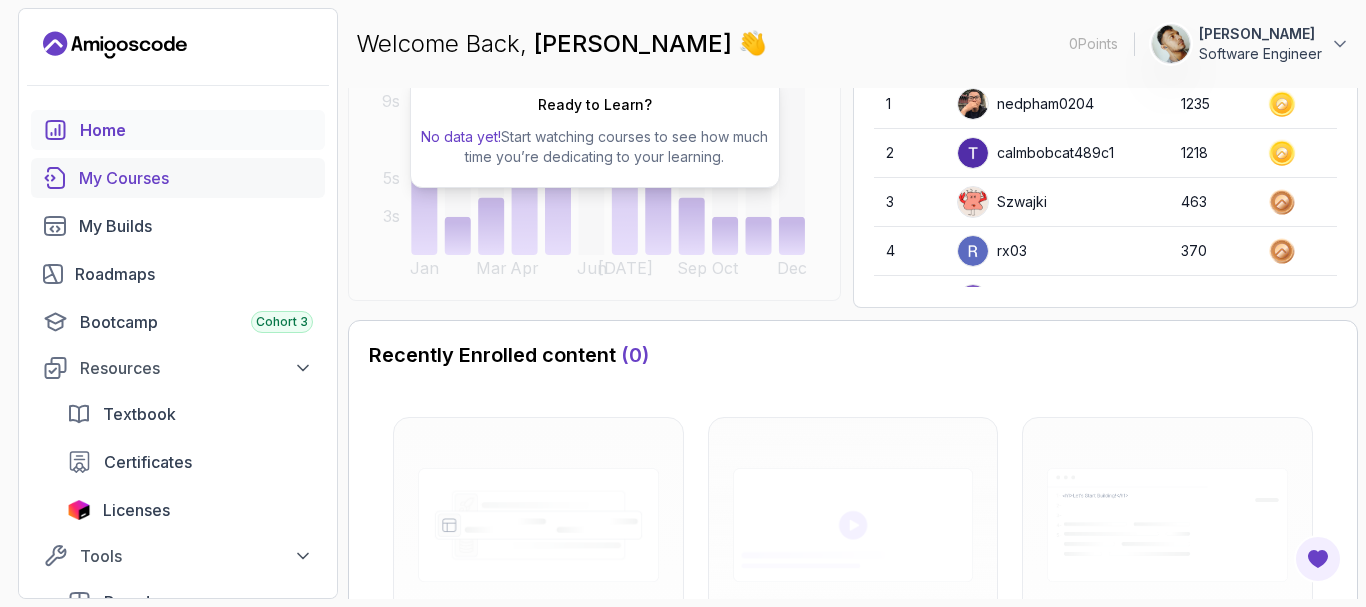click on "My Courses" at bounding box center (196, 178) 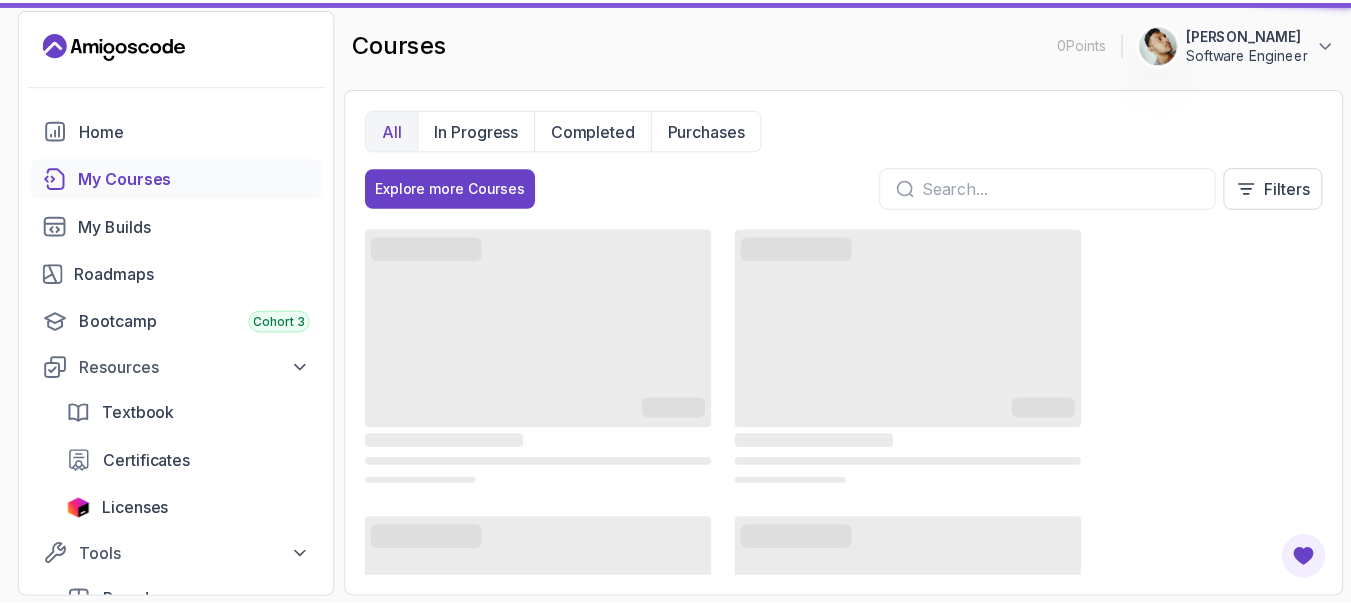 scroll, scrollTop: 0, scrollLeft: 0, axis: both 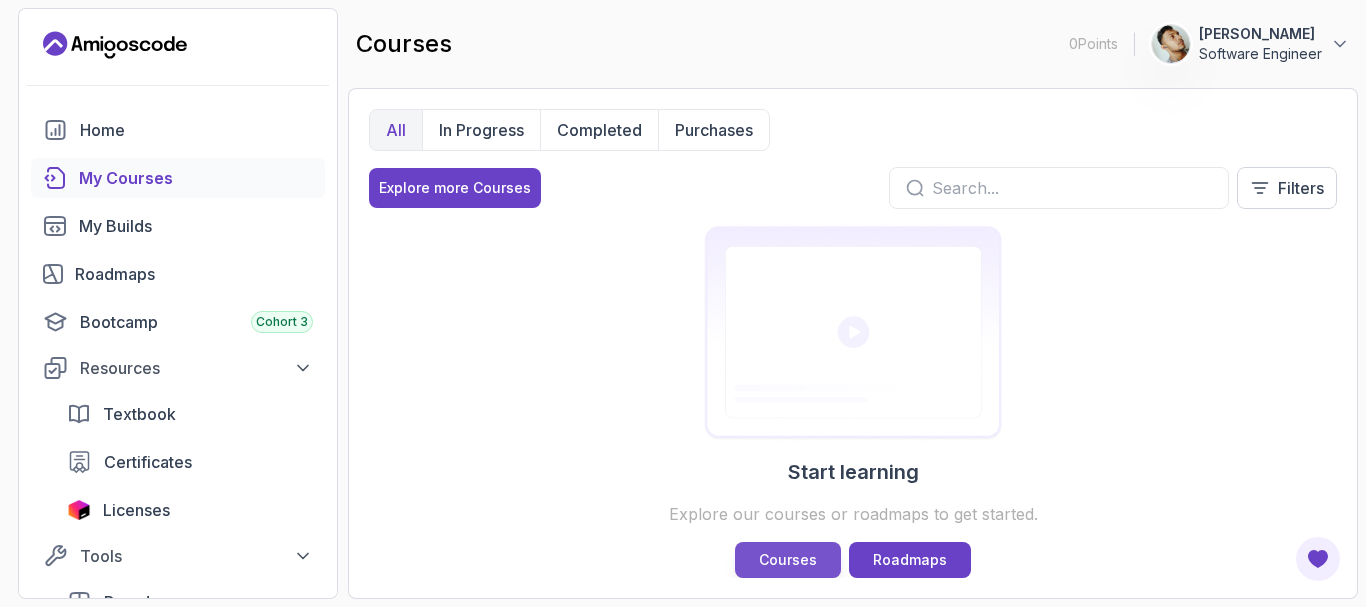 click on "Courses" at bounding box center (788, 560) 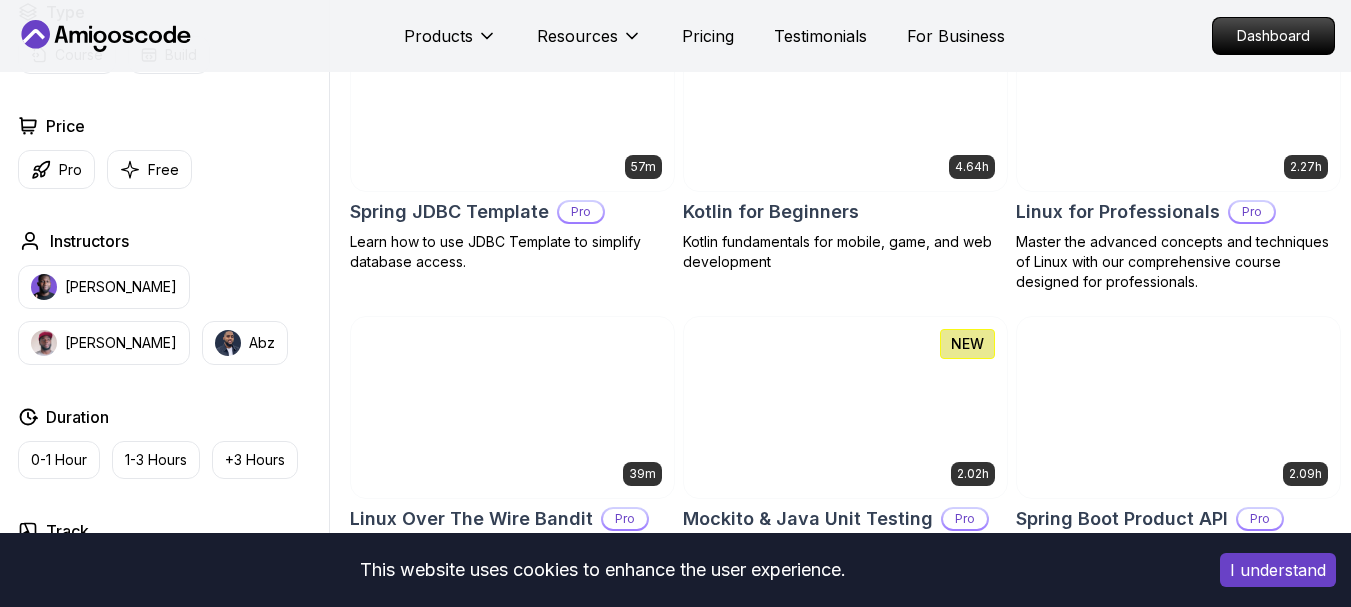 scroll, scrollTop: 3333, scrollLeft: 0, axis: vertical 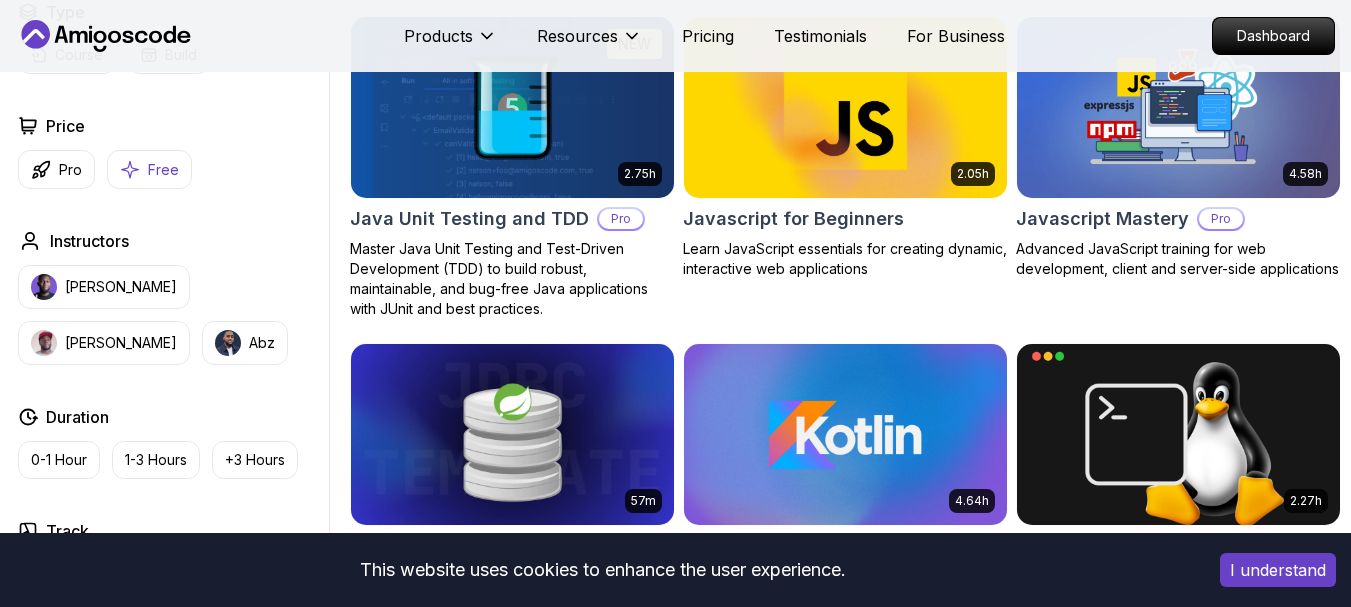 click on "Free" at bounding box center (163, 170) 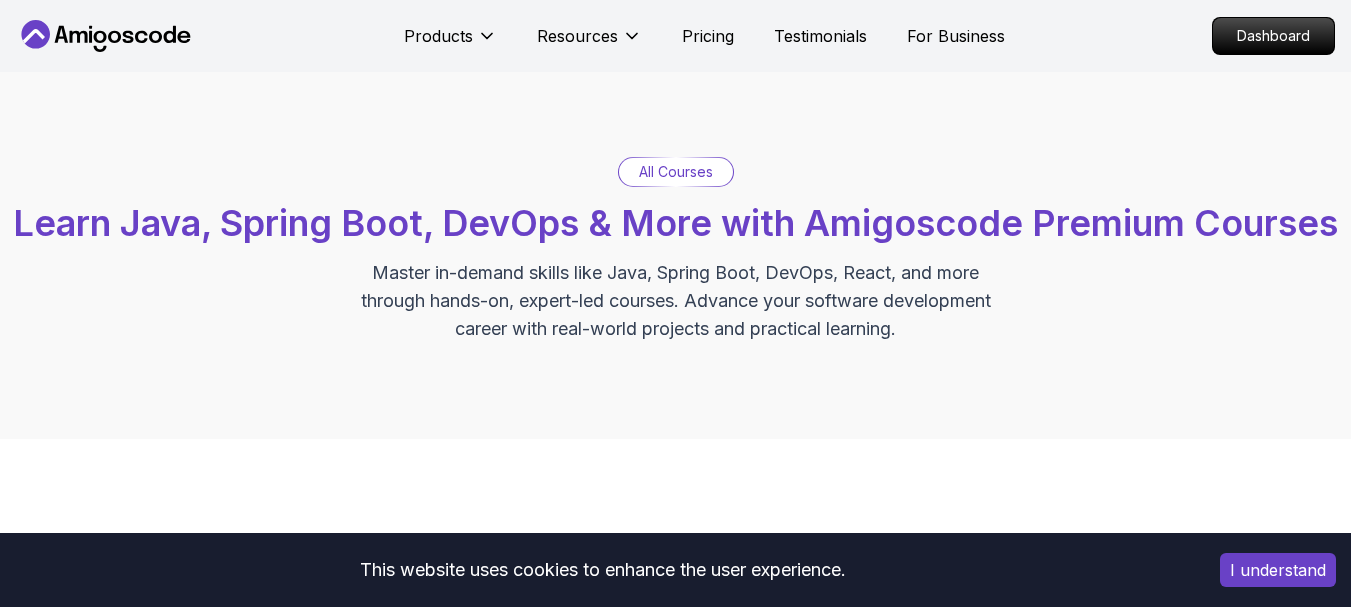 scroll, scrollTop: 0, scrollLeft: 0, axis: both 